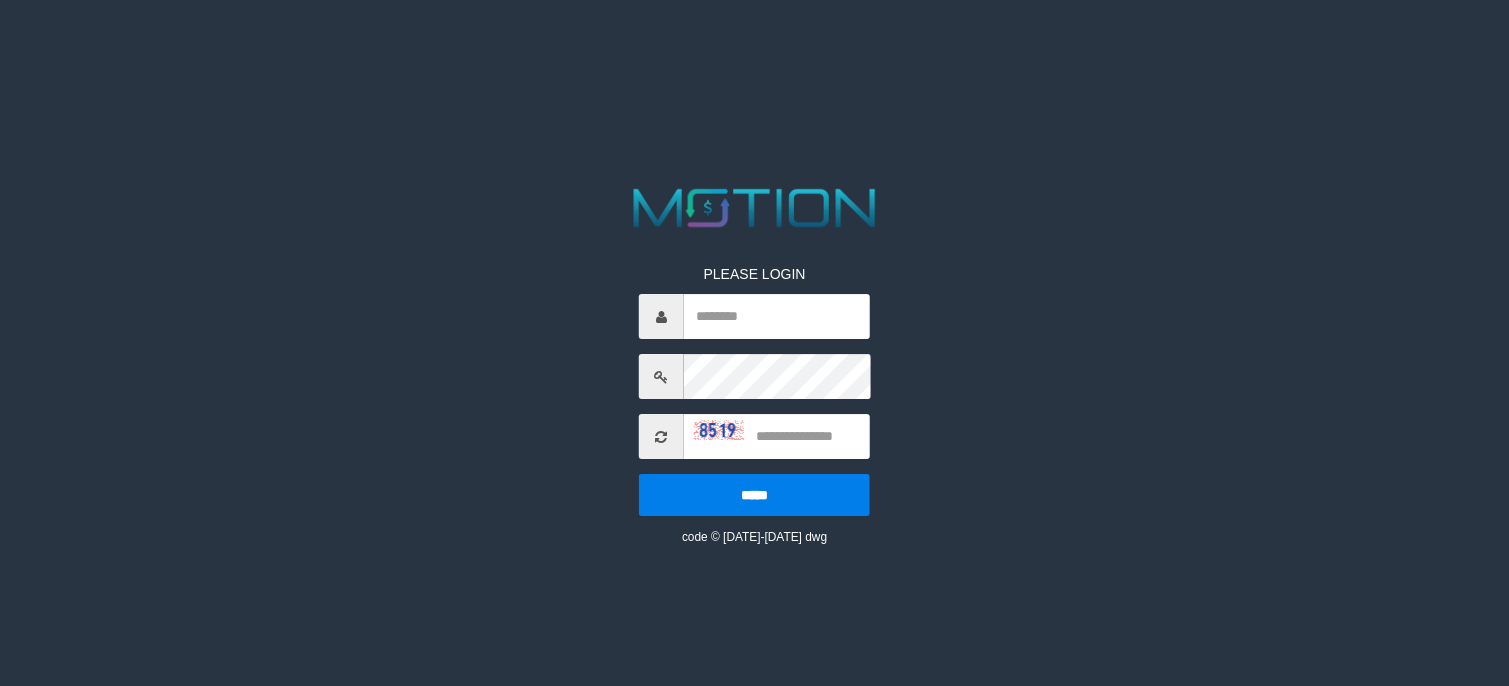 scroll, scrollTop: 0, scrollLeft: 0, axis: both 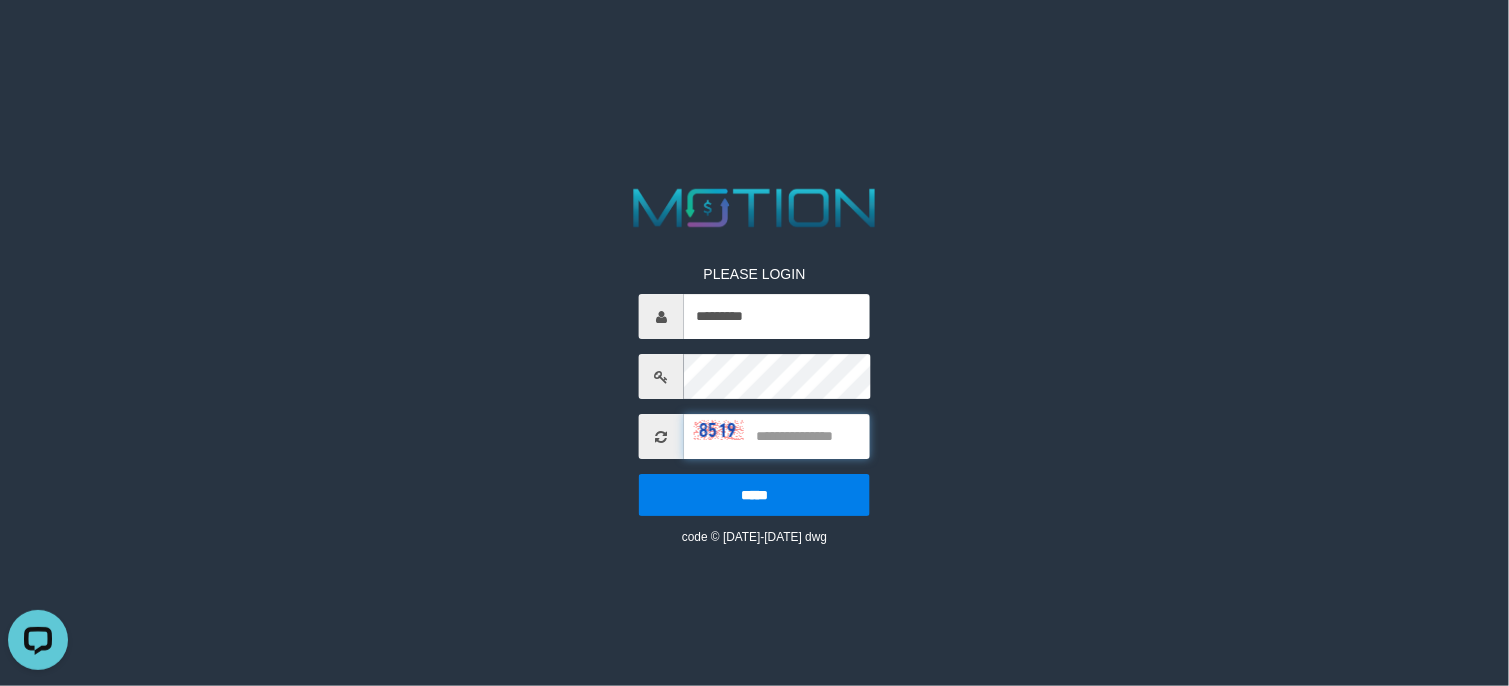 click at bounding box center [777, 436] 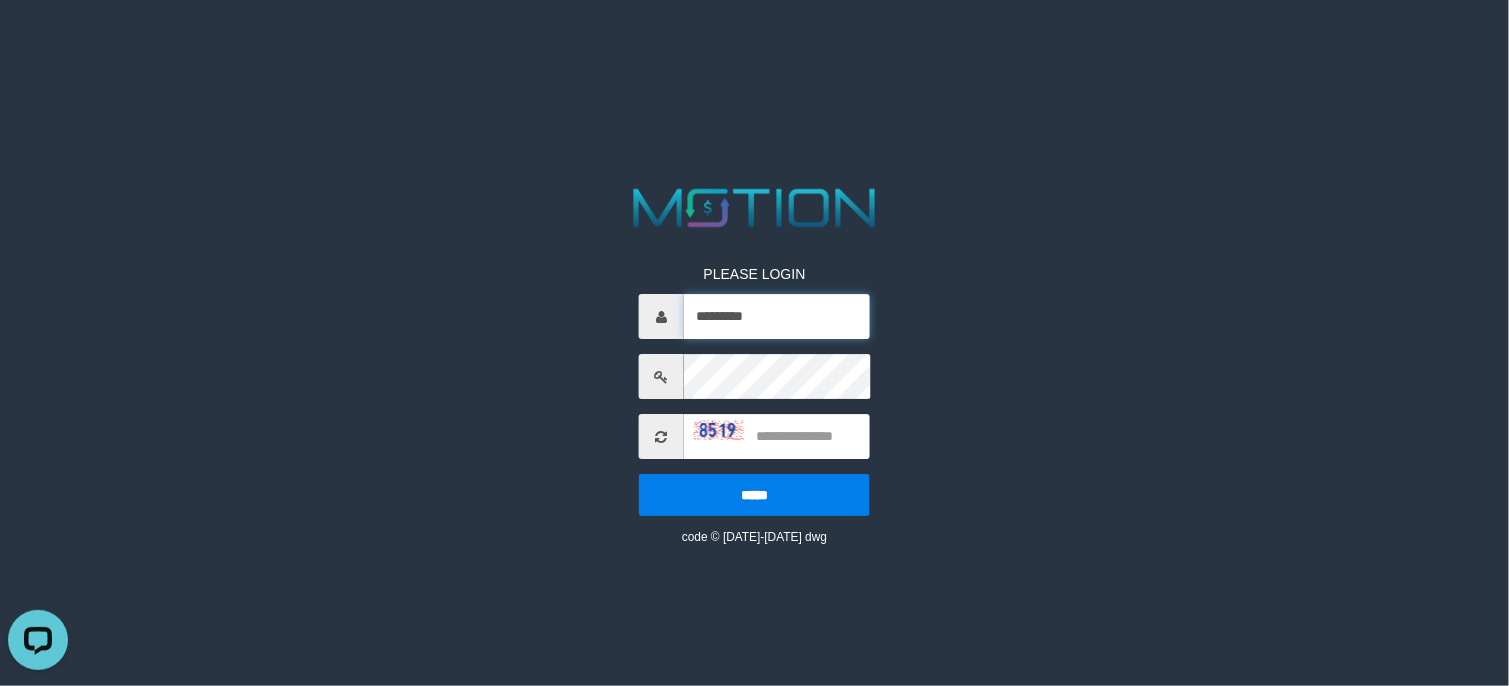 drag, startPoint x: 790, startPoint y: 320, endPoint x: 808, endPoint y: 340, distance: 26.907248 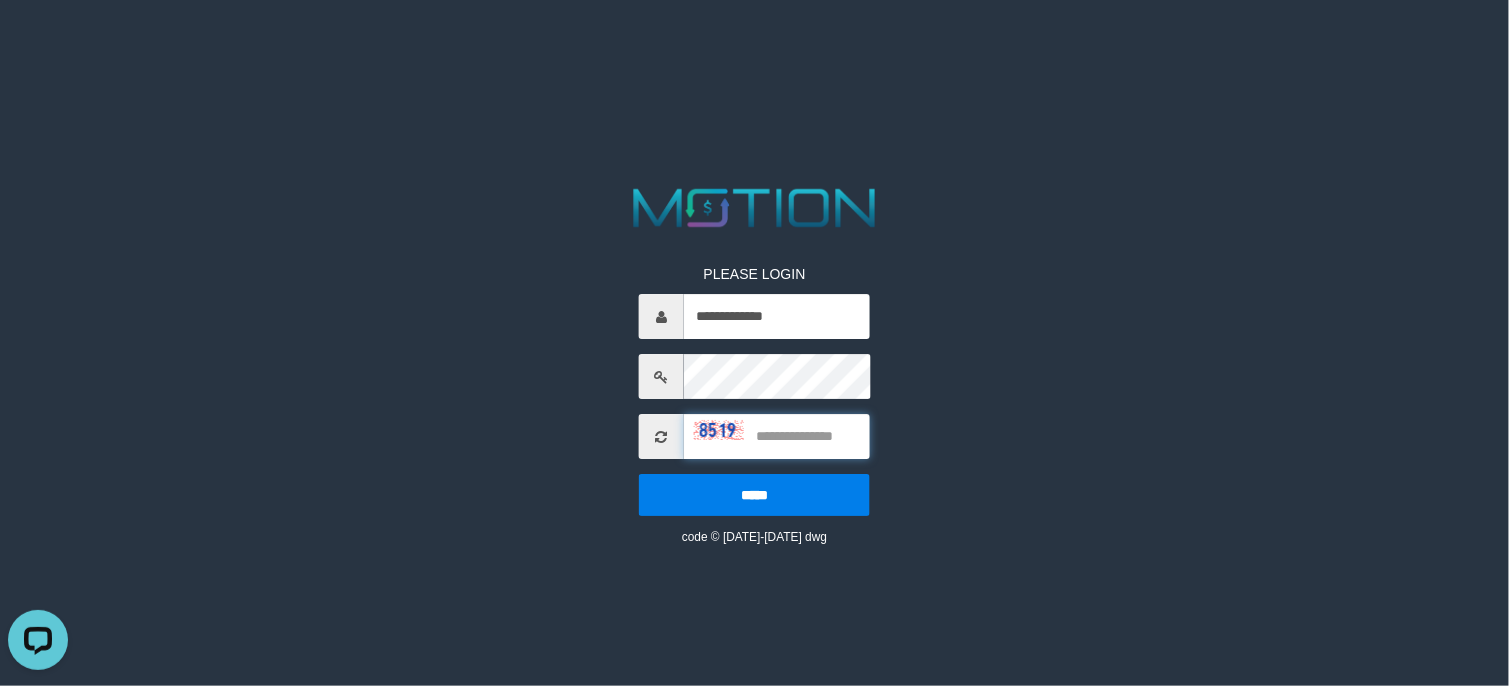 click at bounding box center (777, 436) 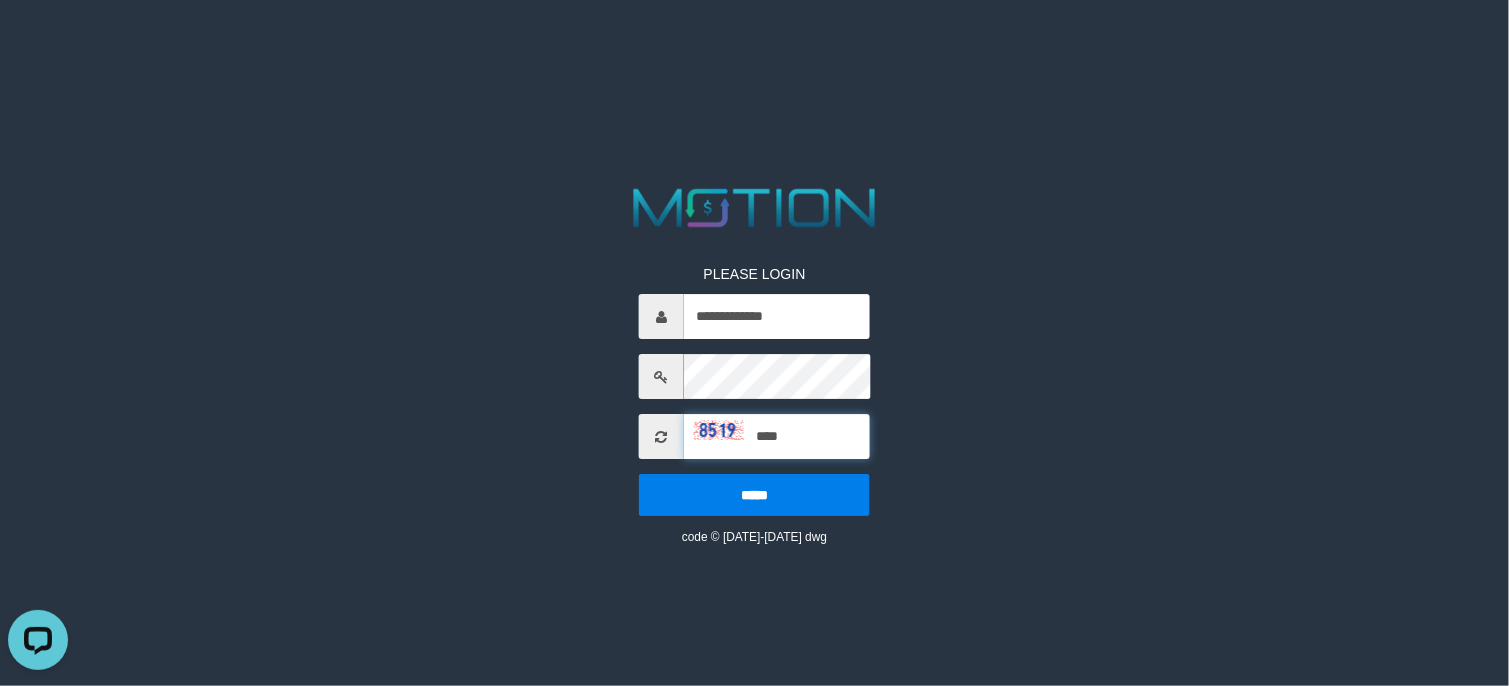 type on "****" 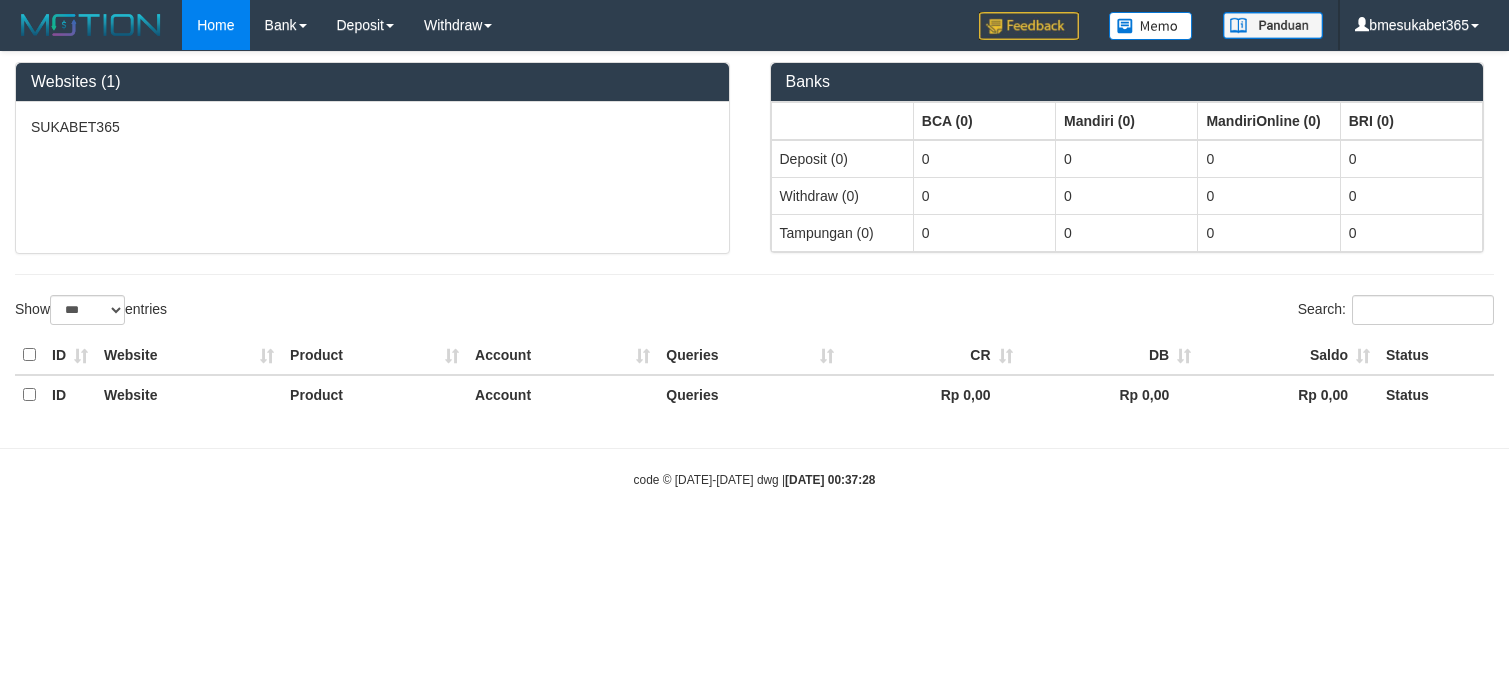 select on "***" 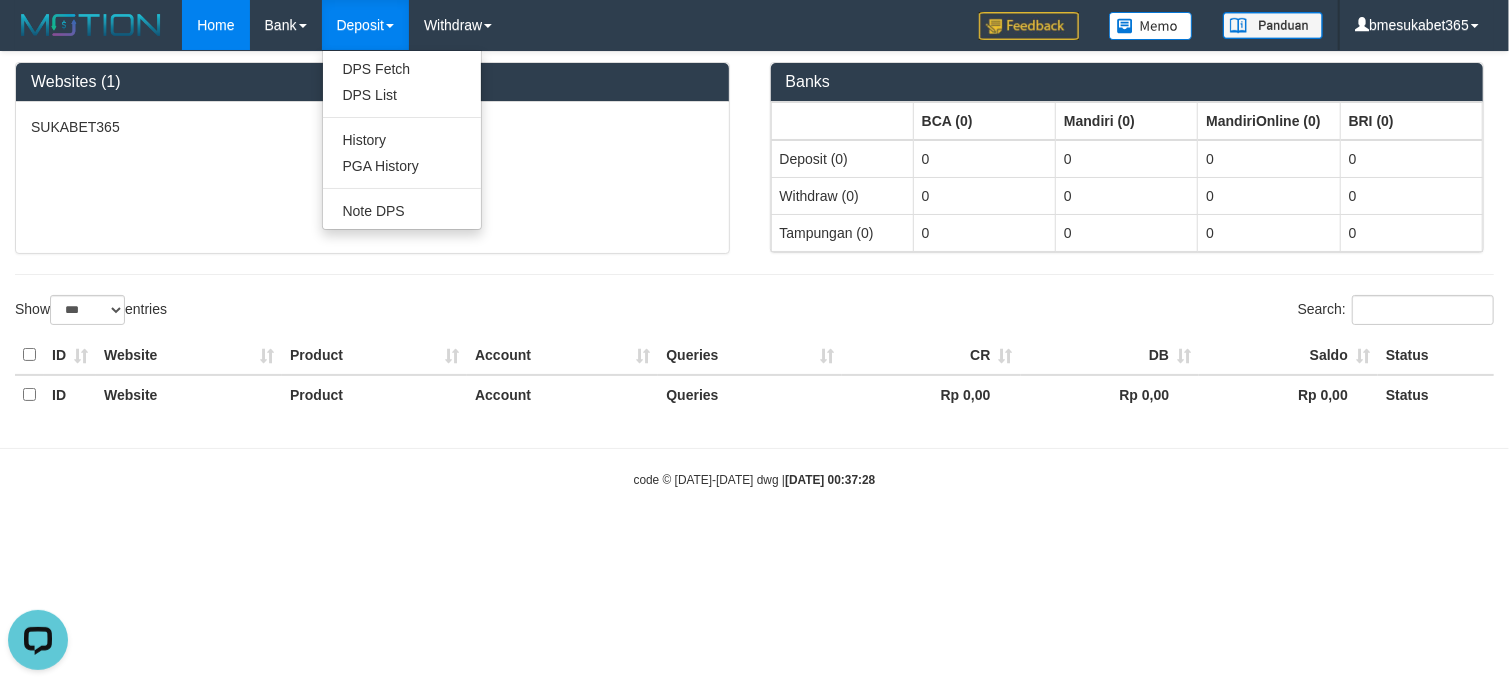 scroll, scrollTop: 0, scrollLeft: 0, axis: both 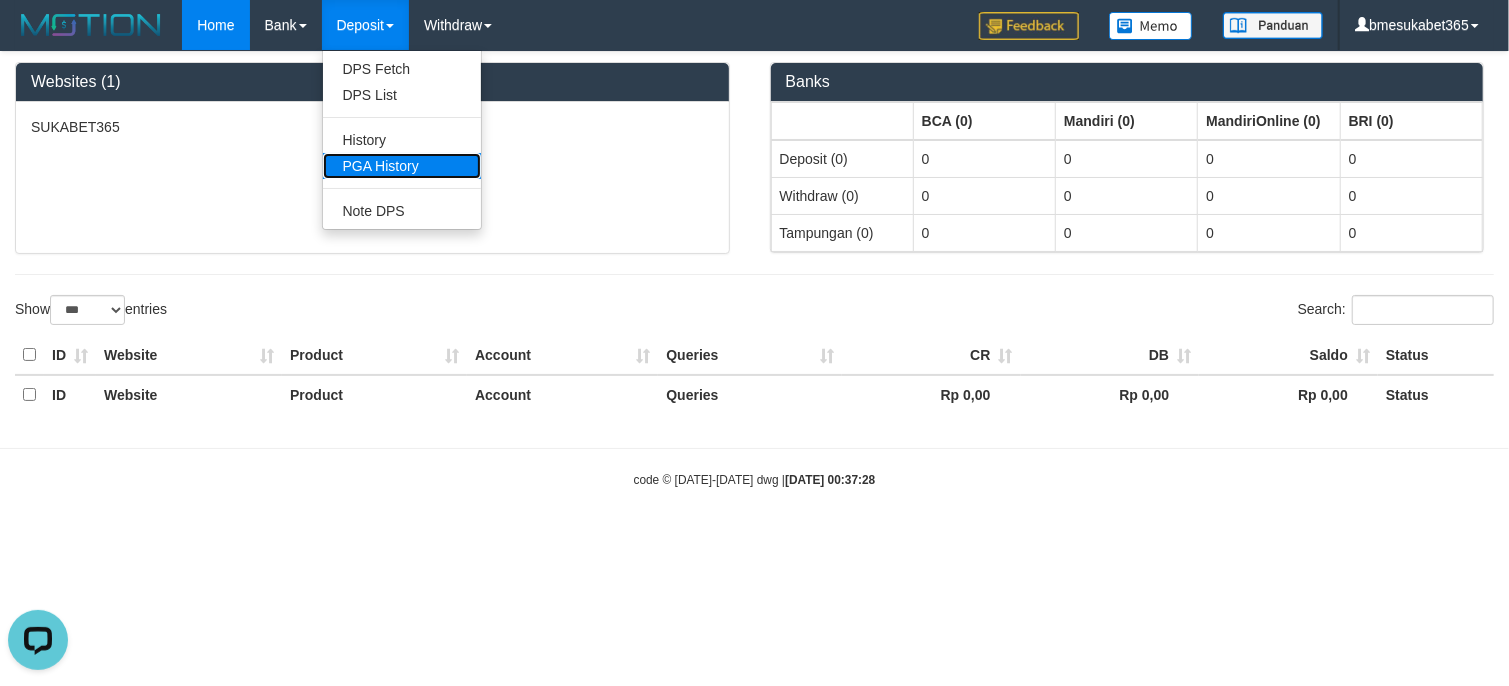 click on "PGA History" at bounding box center (402, 166) 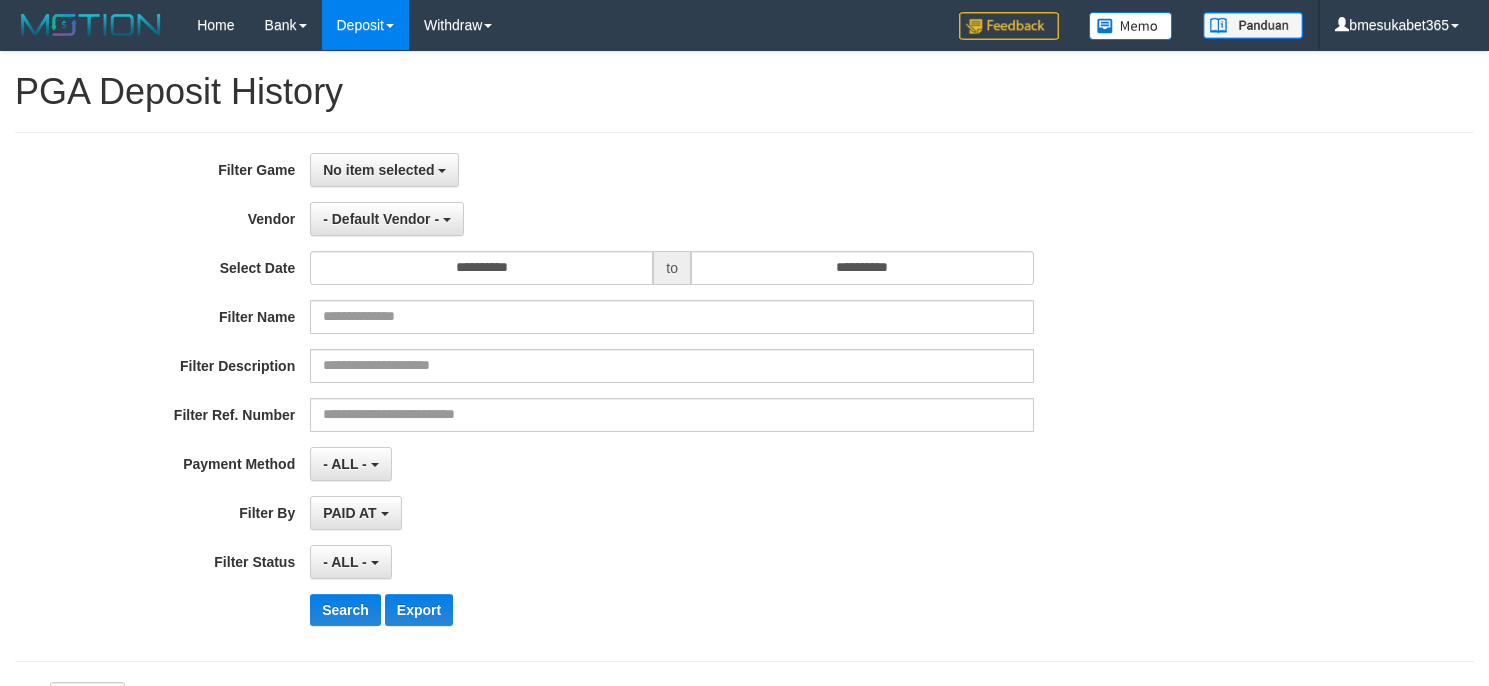 select 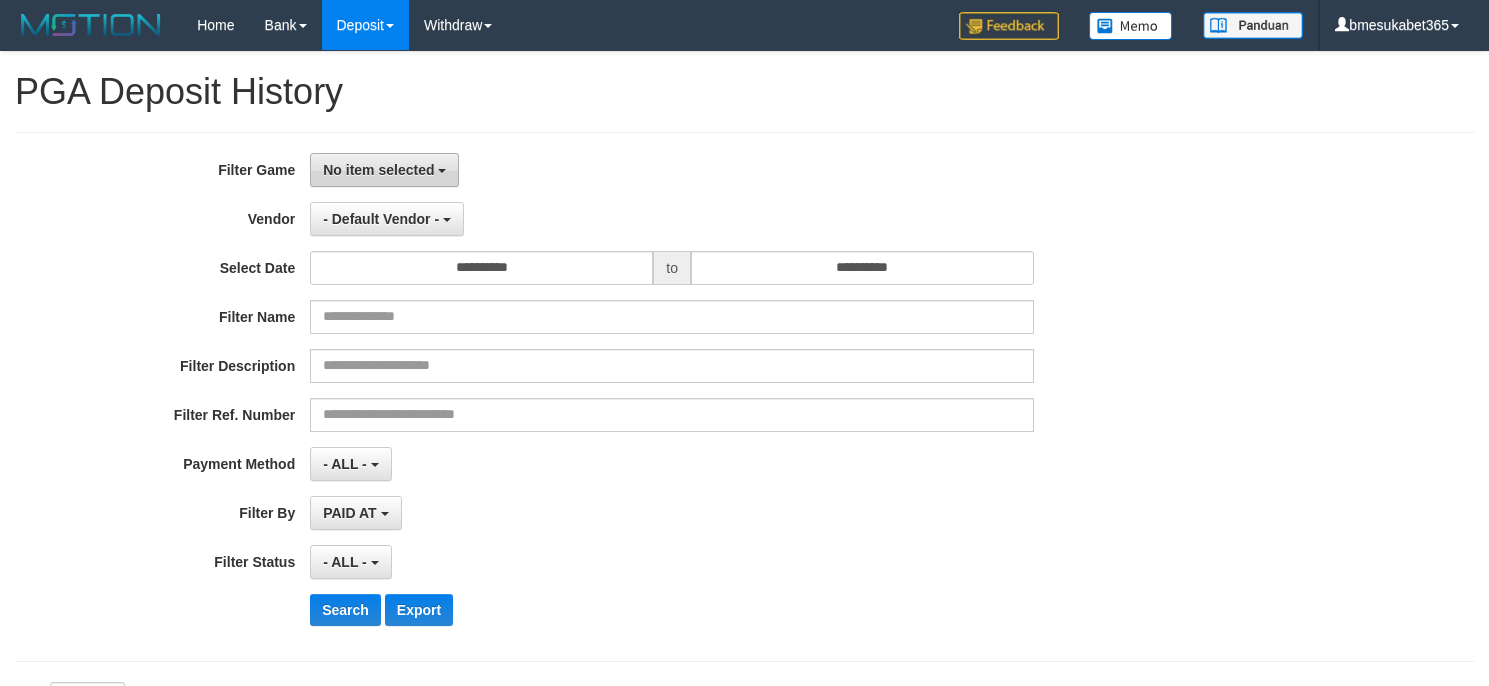 scroll, scrollTop: 0, scrollLeft: 0, axis: both 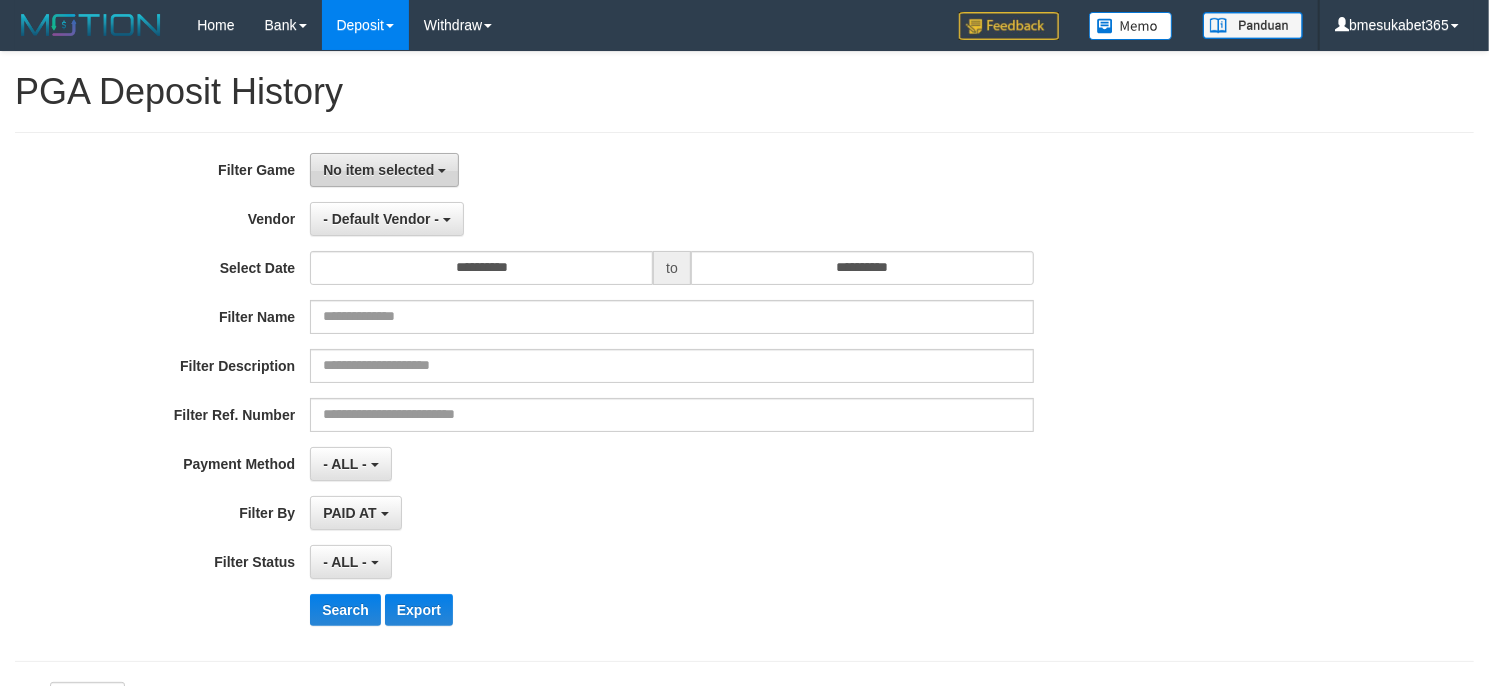 click on "No item selected" at bounding box center [378, 170] 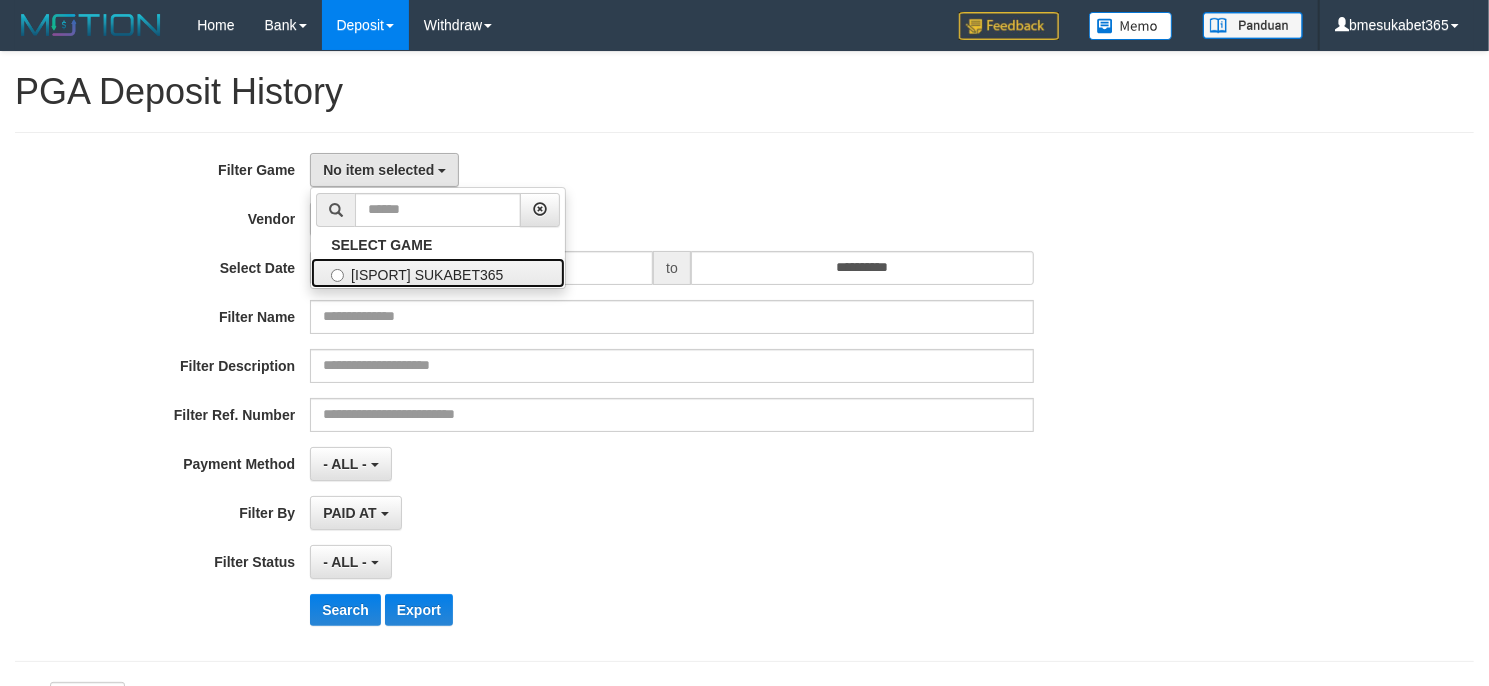 click on "[ISPORT] SUKABET365" at bounding box center (438, 273) 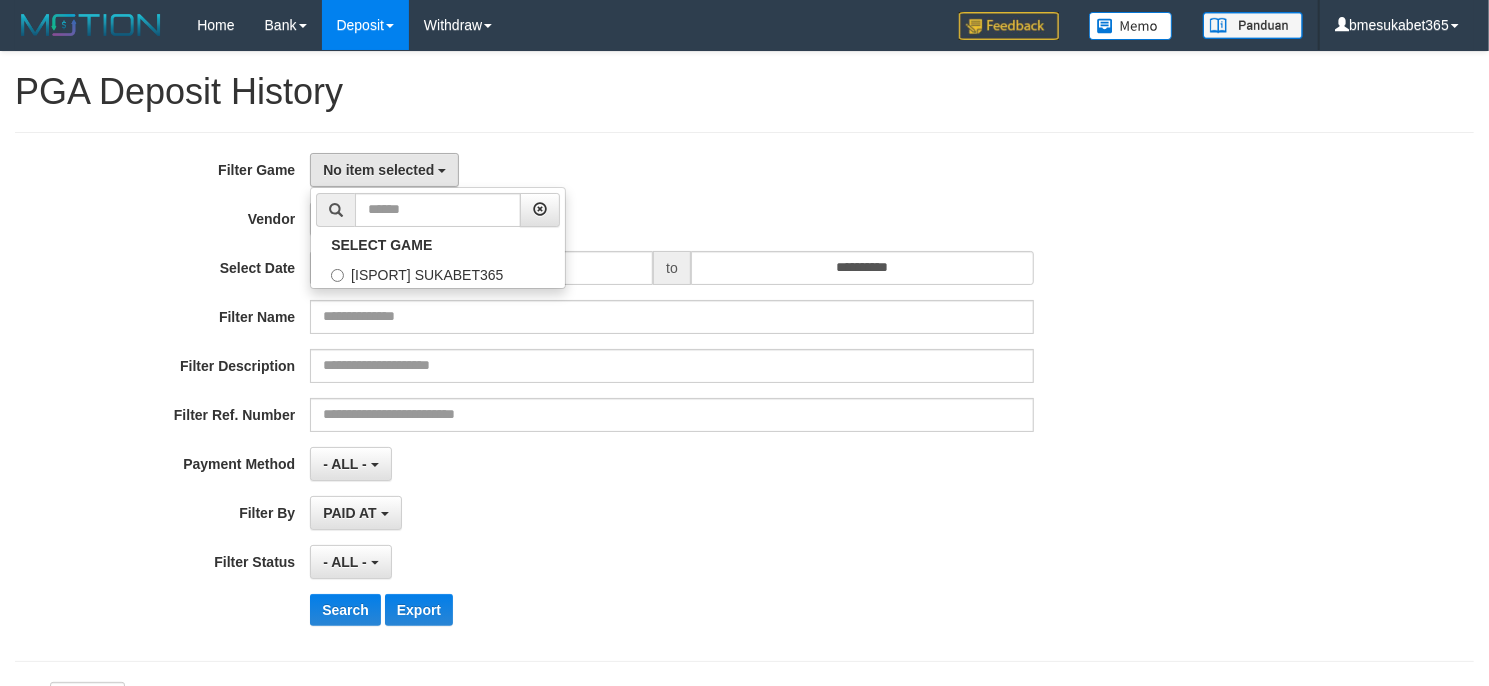select on "****" 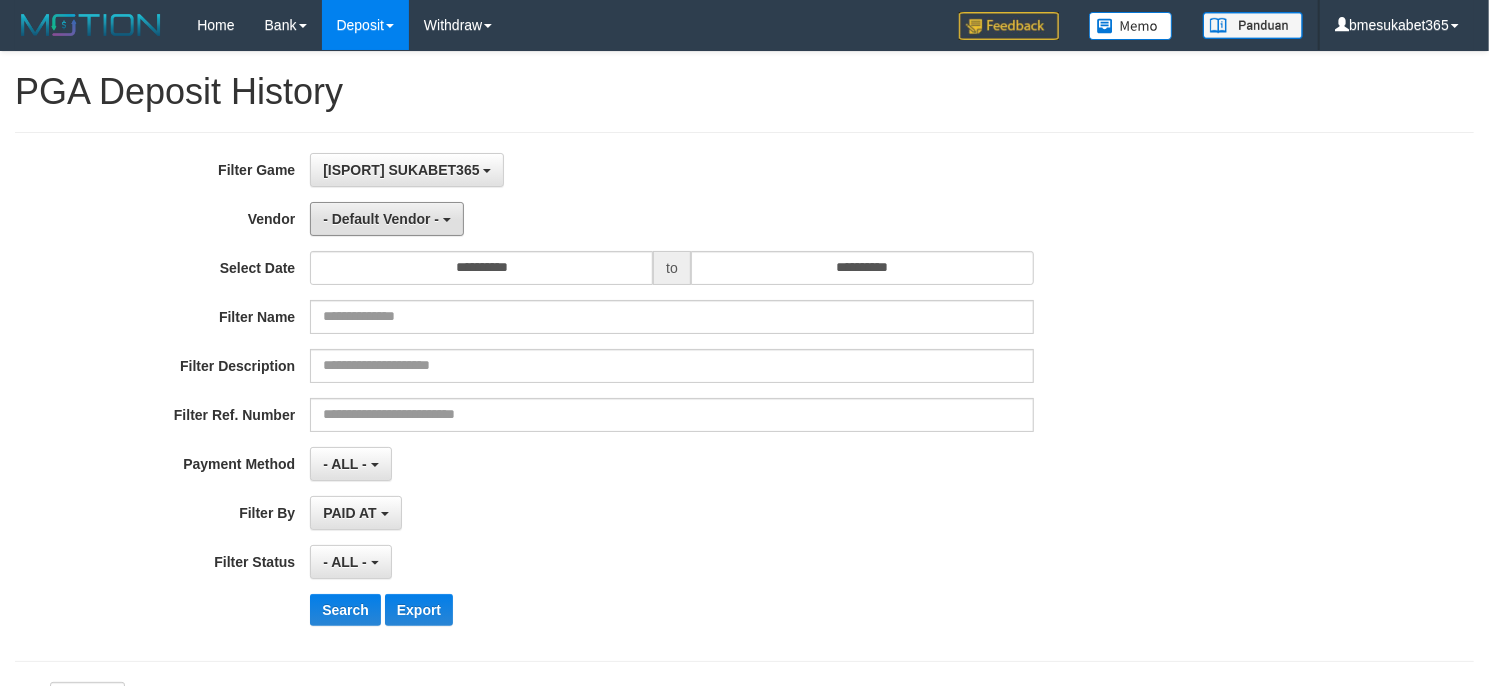 drag, startPoint x: 409, startPoint y: 216, endPoint x: 434, endPoint y: 354, distance: 140.24622 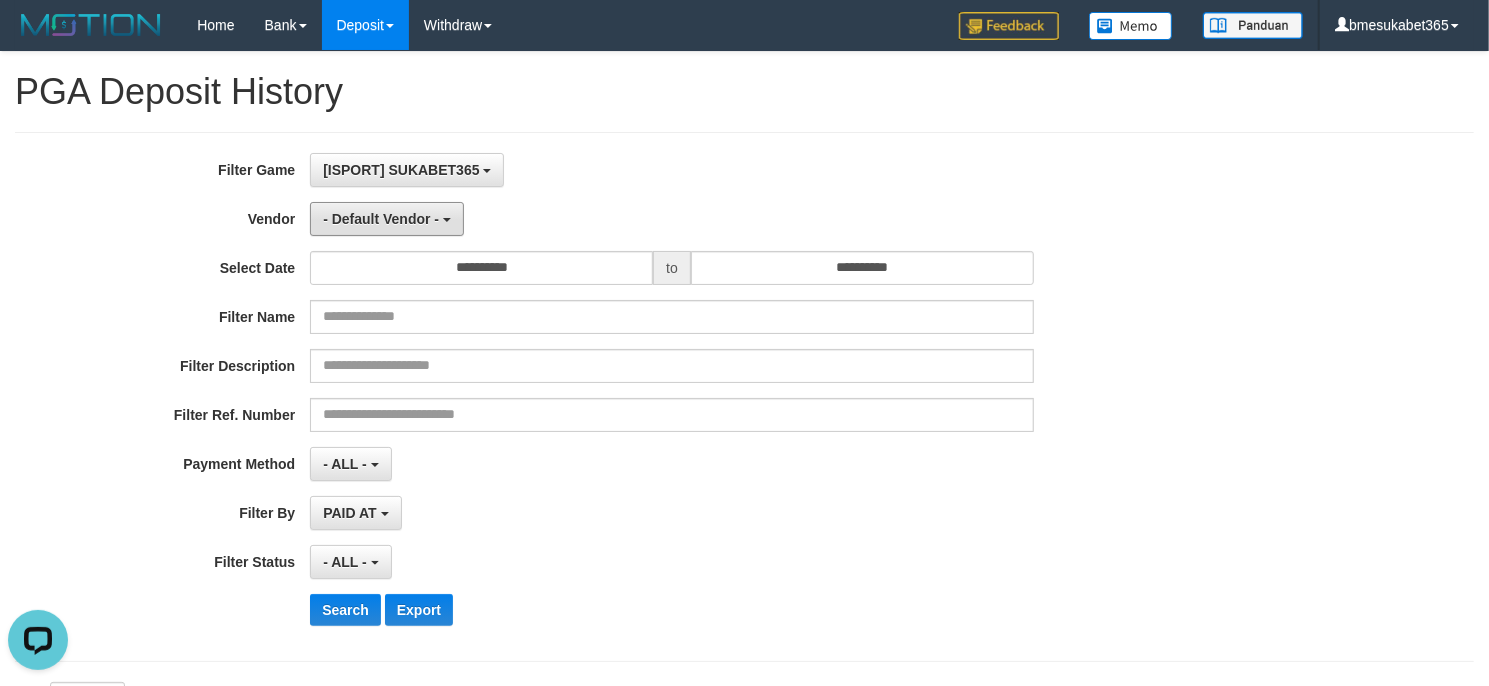scroll, scrollTop: 0, scrollLeft: 0, axis: both 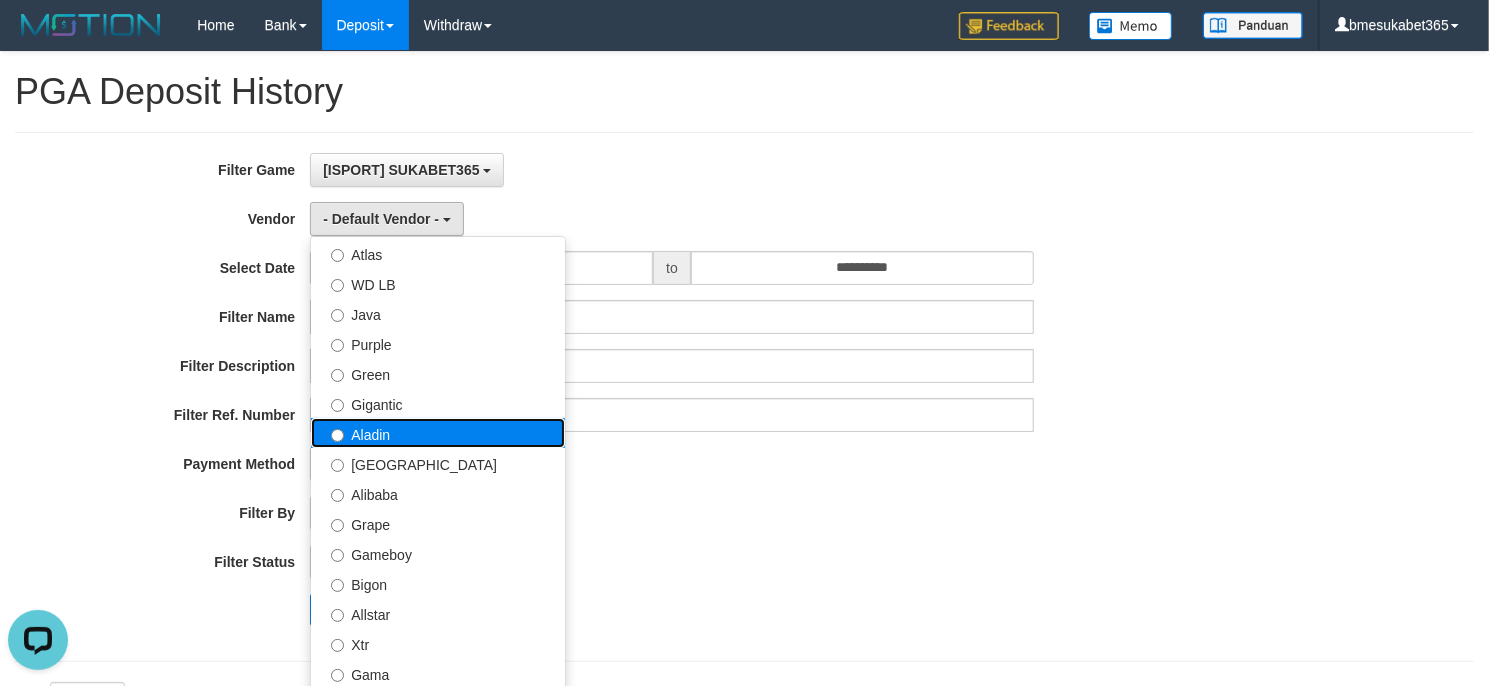 click on "Aladin" at bounding box center (438, 433) 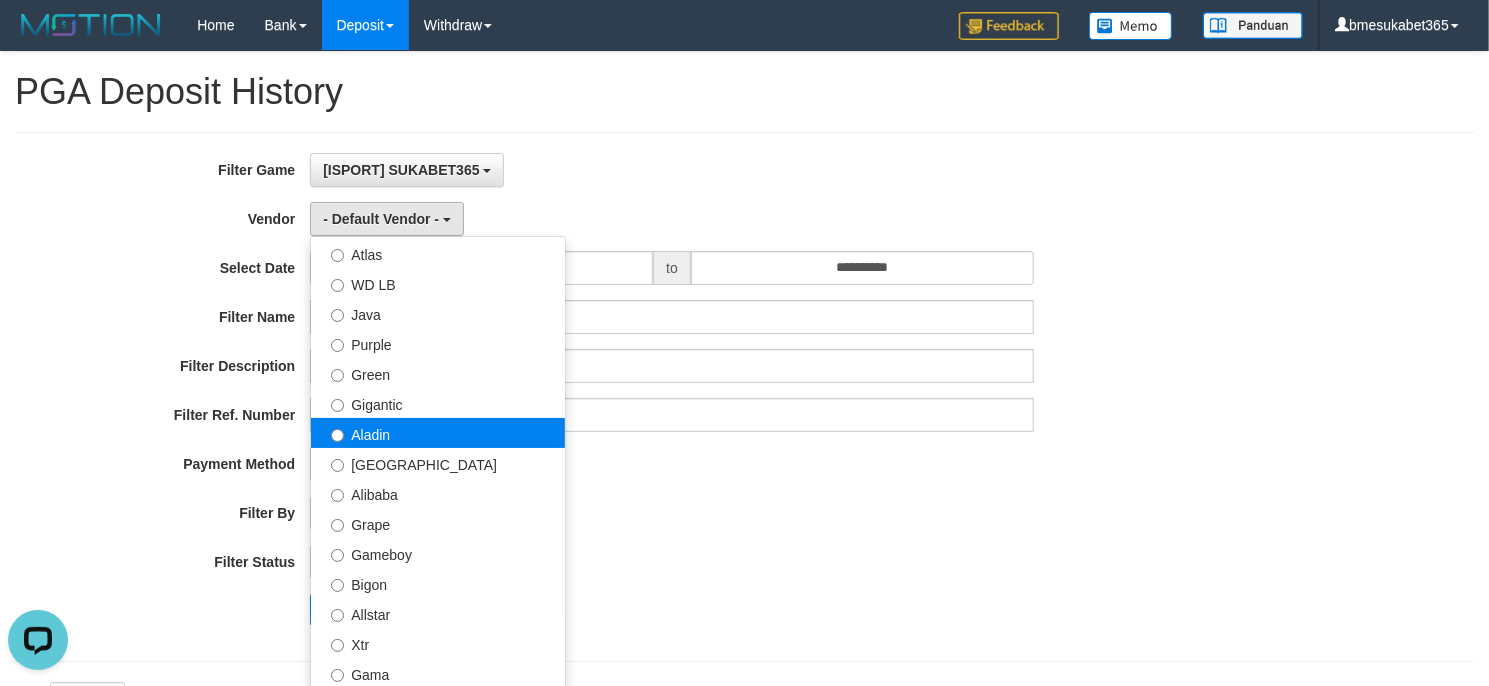 select on "**********" 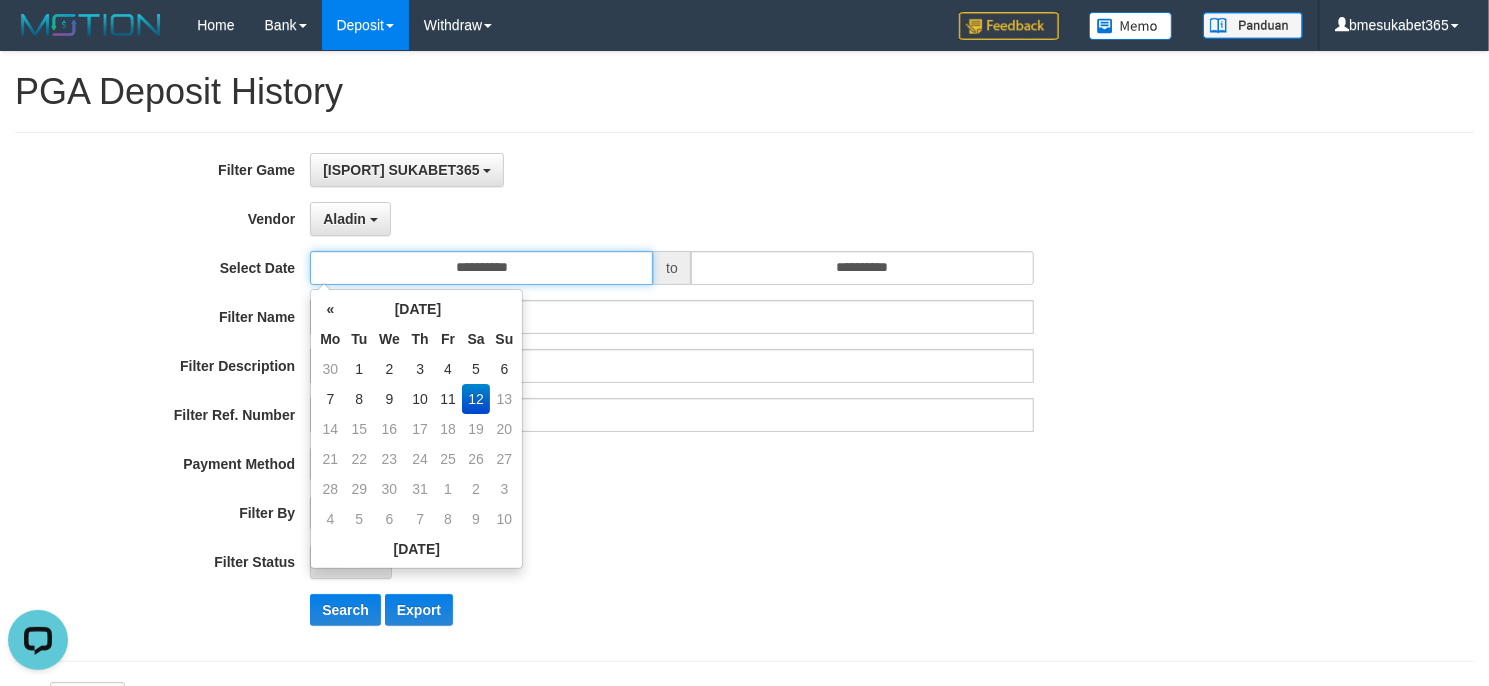 click on "**********" at bounding box center [481, 268] 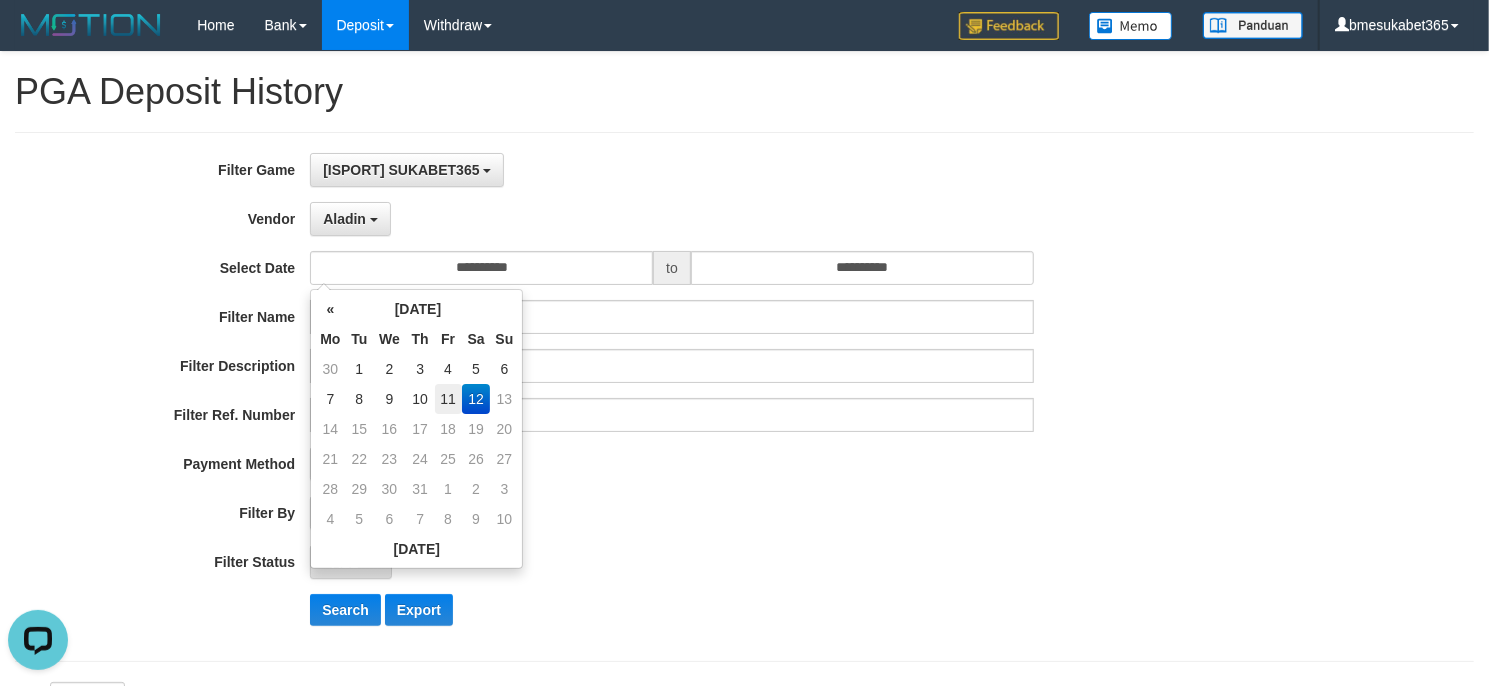 click on "11" at bounding box center (448, 399) 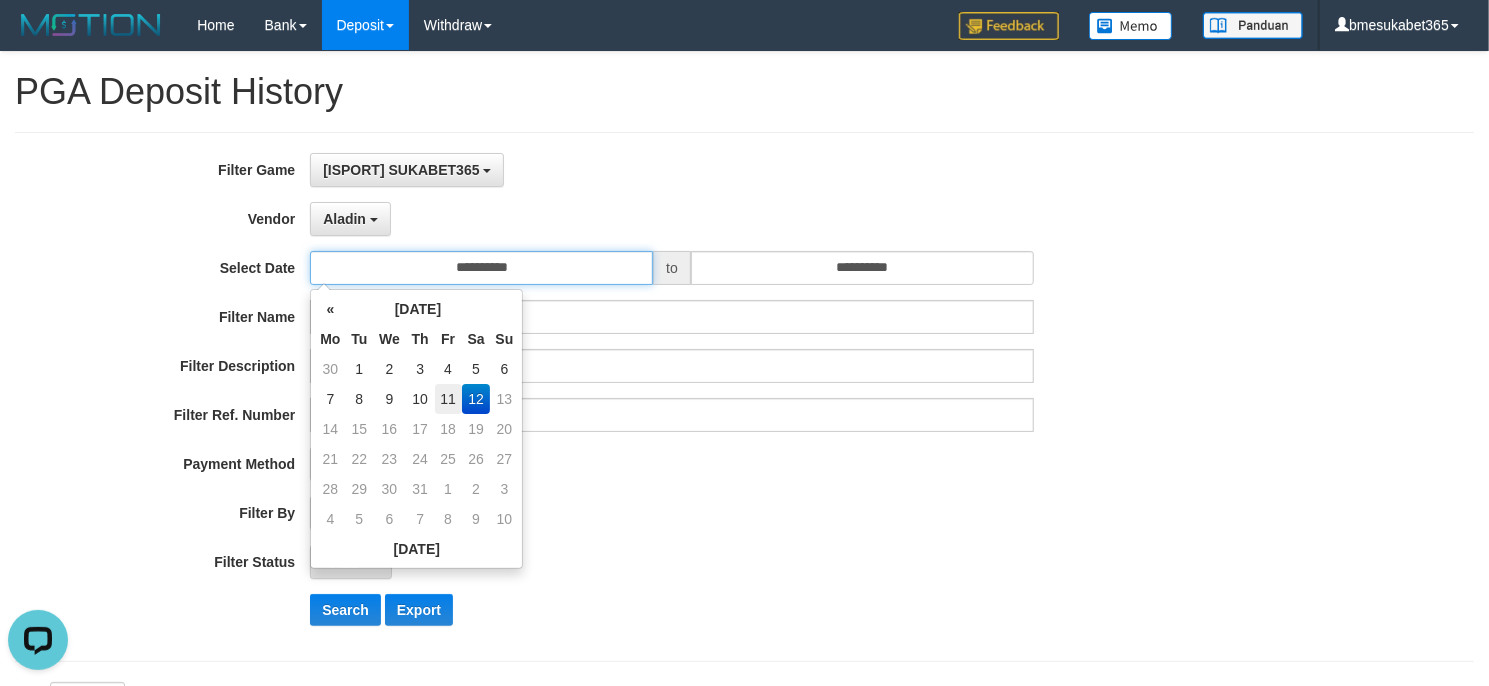 type on "**********" 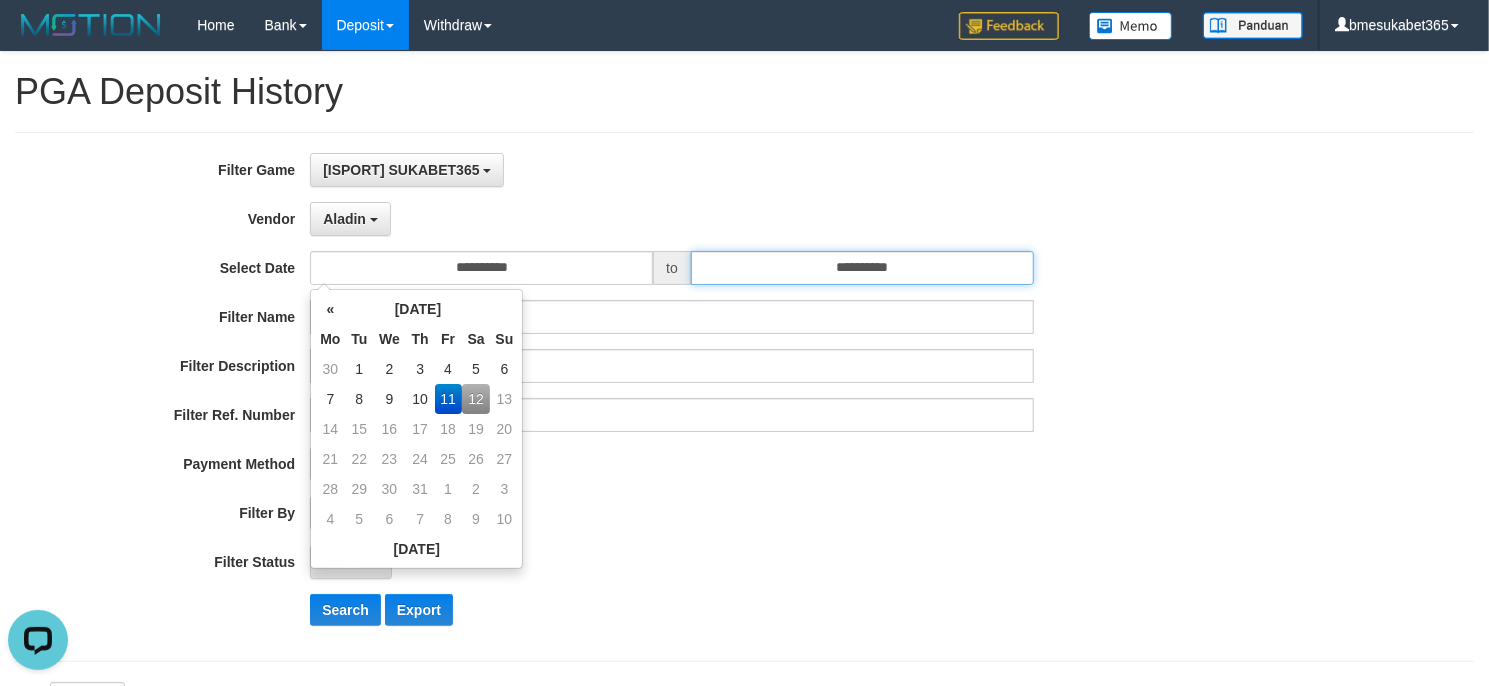 click on "**********" at bounding box center [862, 268] 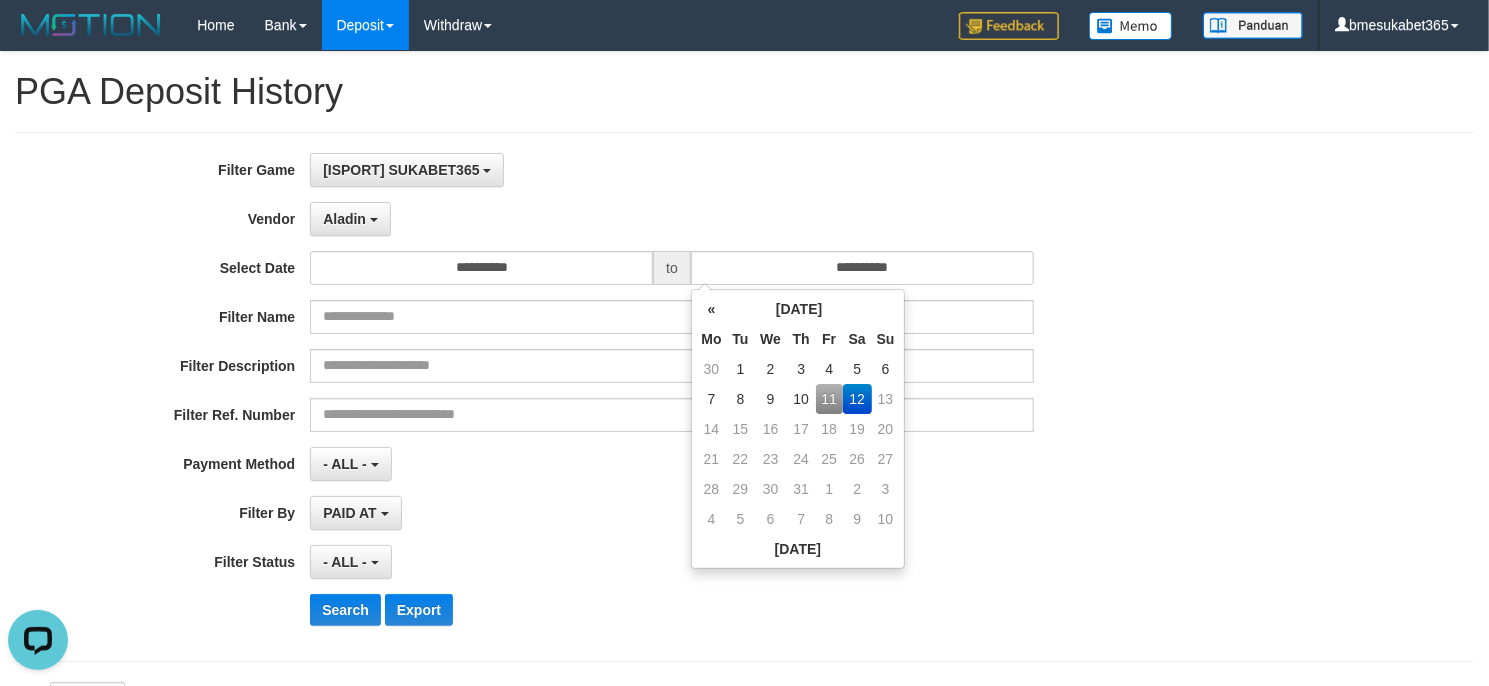 click on "11" at bounding box center (829, 399) 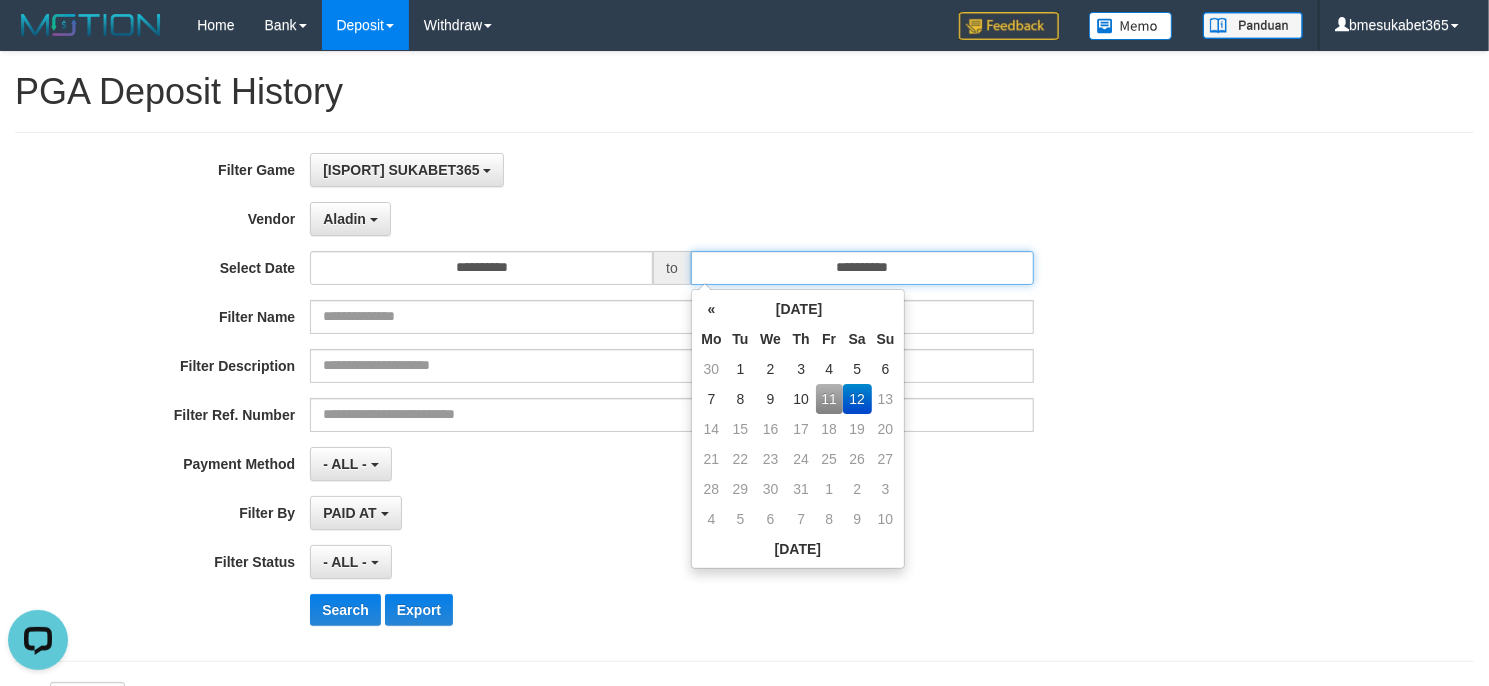 type on "**********" 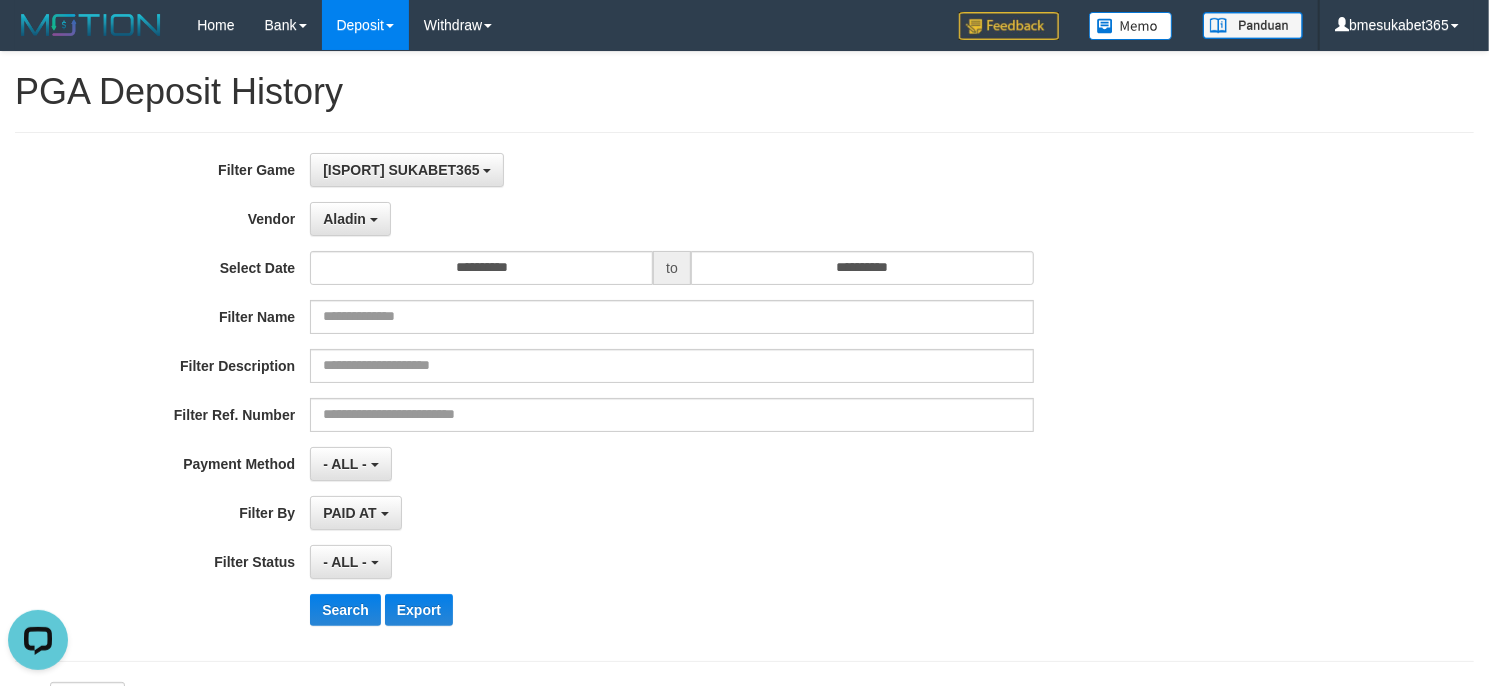 drag, startPoint x: 529, startPoint y: 517, endPoint x: 390, endPoint y: 540, distance: 140.89003 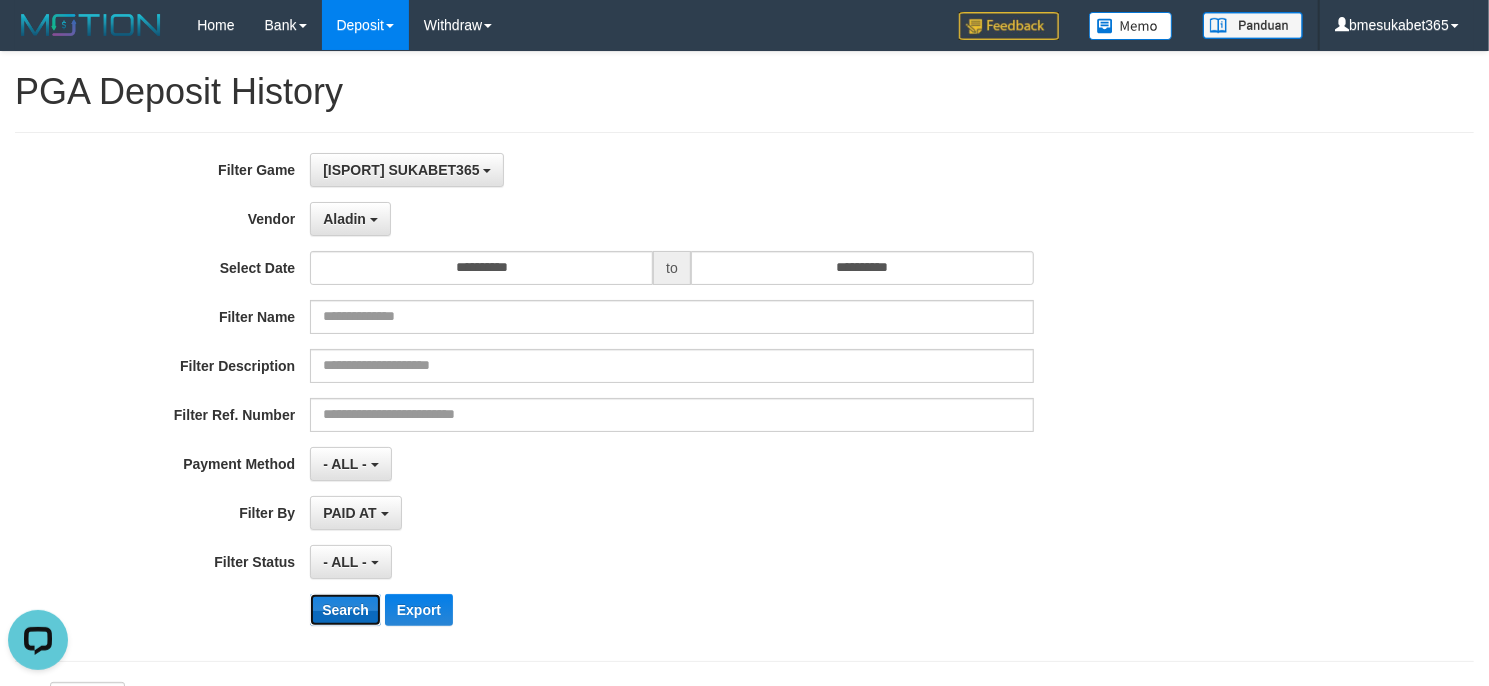 click on "Search" at bounding box center [345, 610] 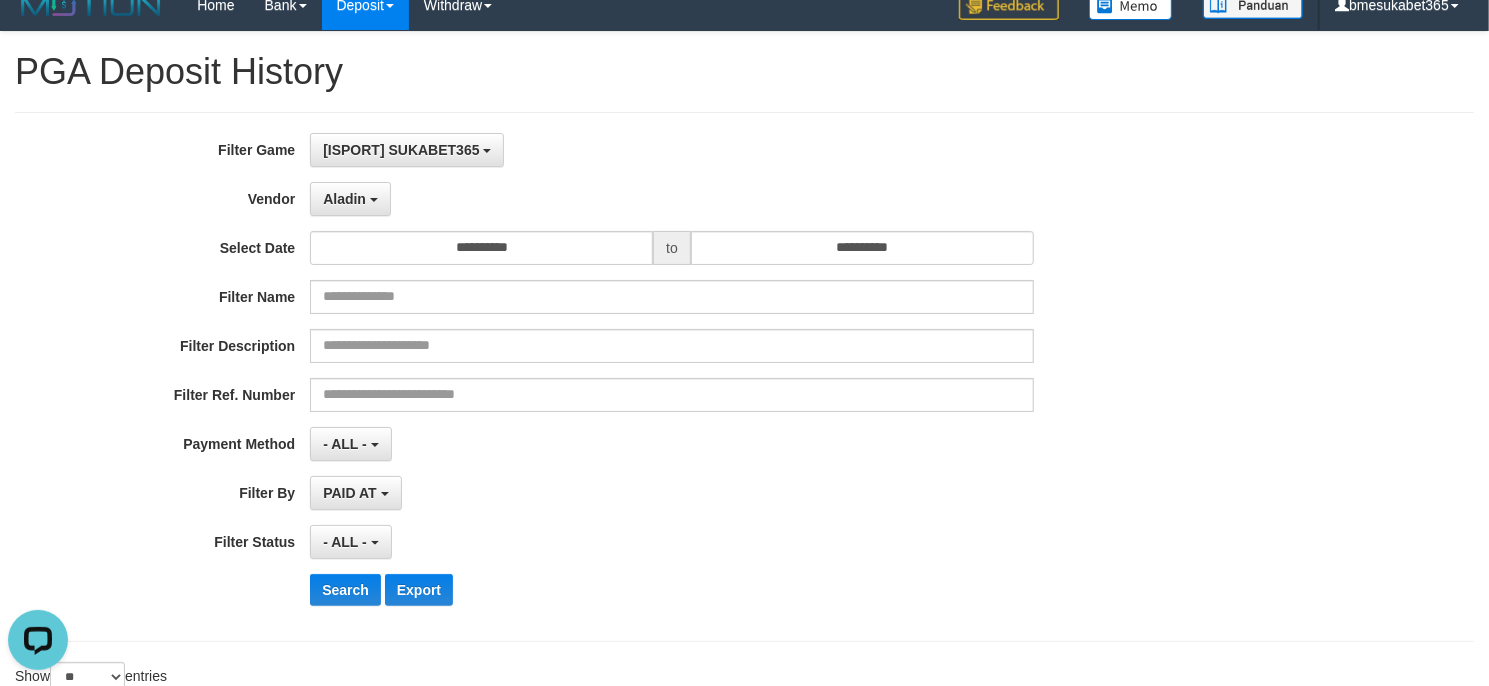 scroll, scrollTop: 0, scrollLeft: 0, axis: both 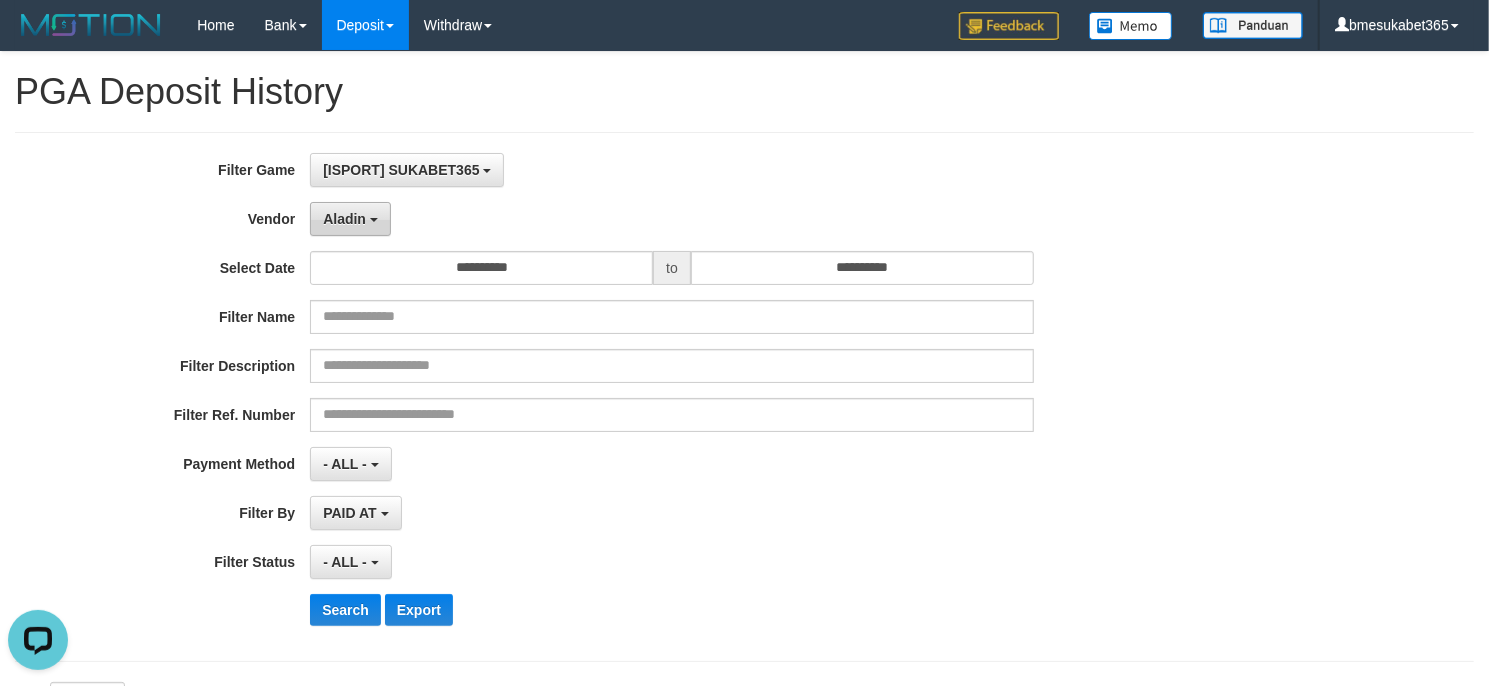 click on "Aladin" at bounding box center [350, 219] 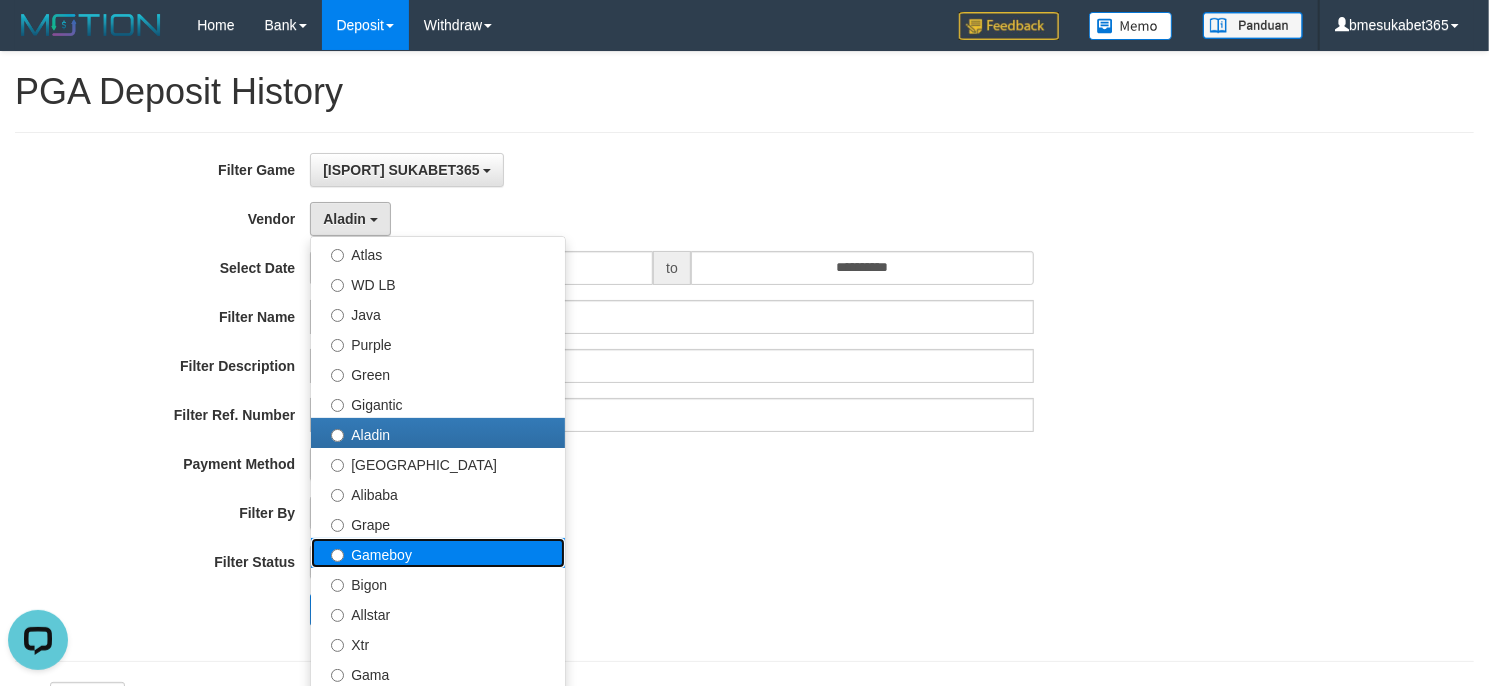 click on "Gameboy" at bounding box center (438, 553) 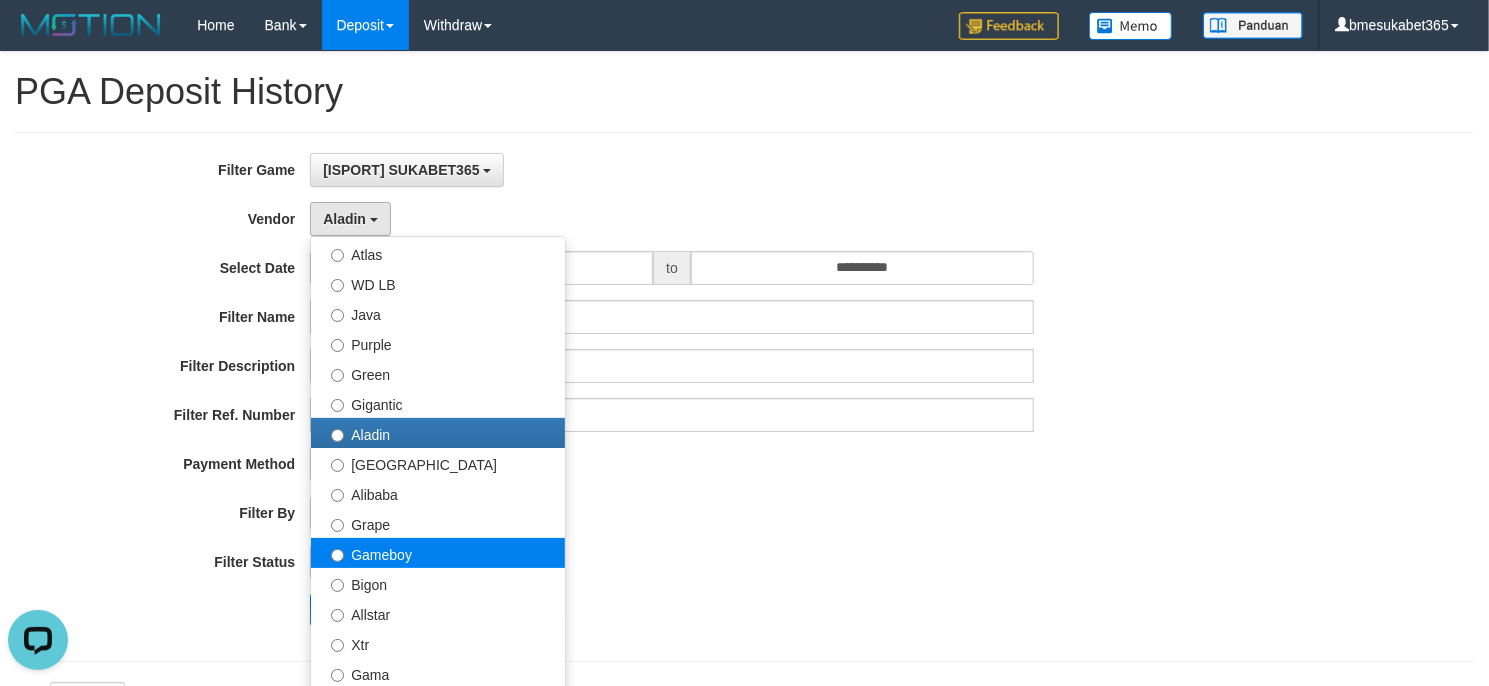 select on "**********" 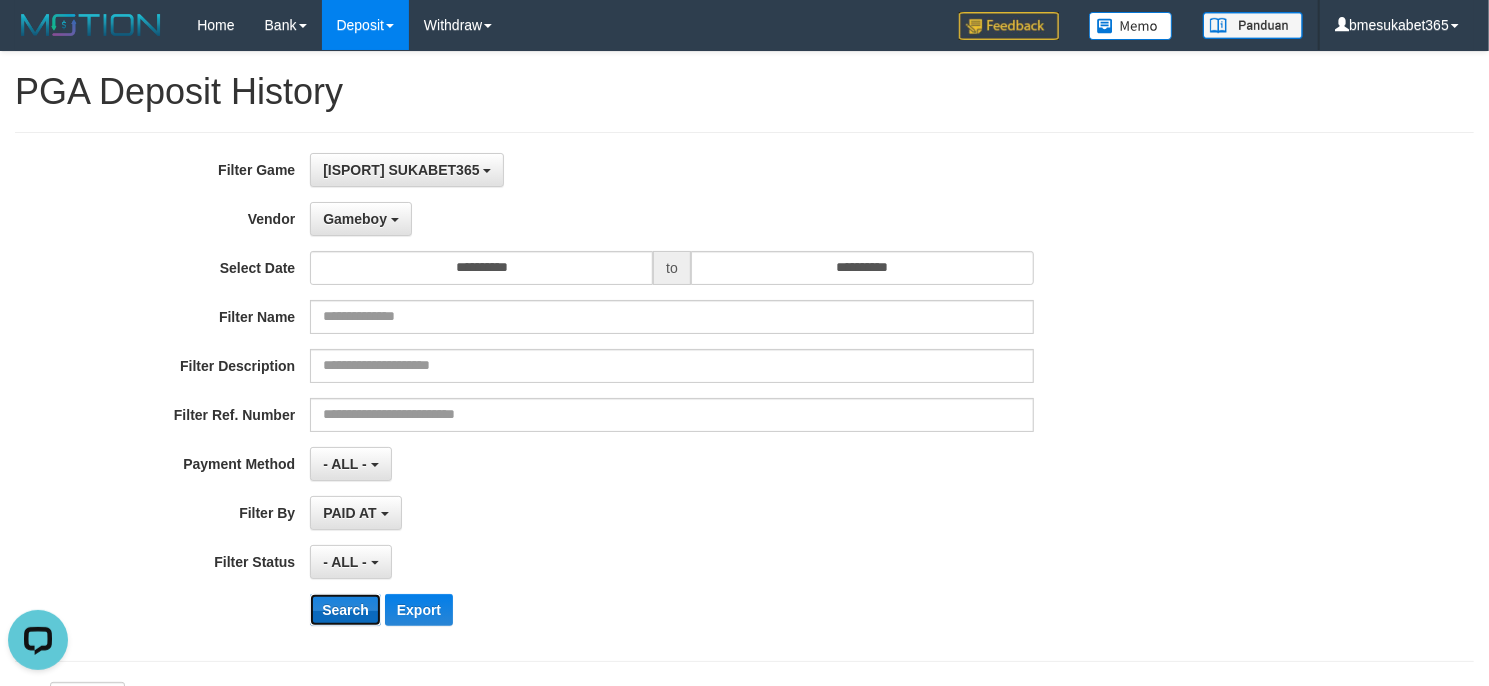 click on "Search" at bounding box center (345, 610) 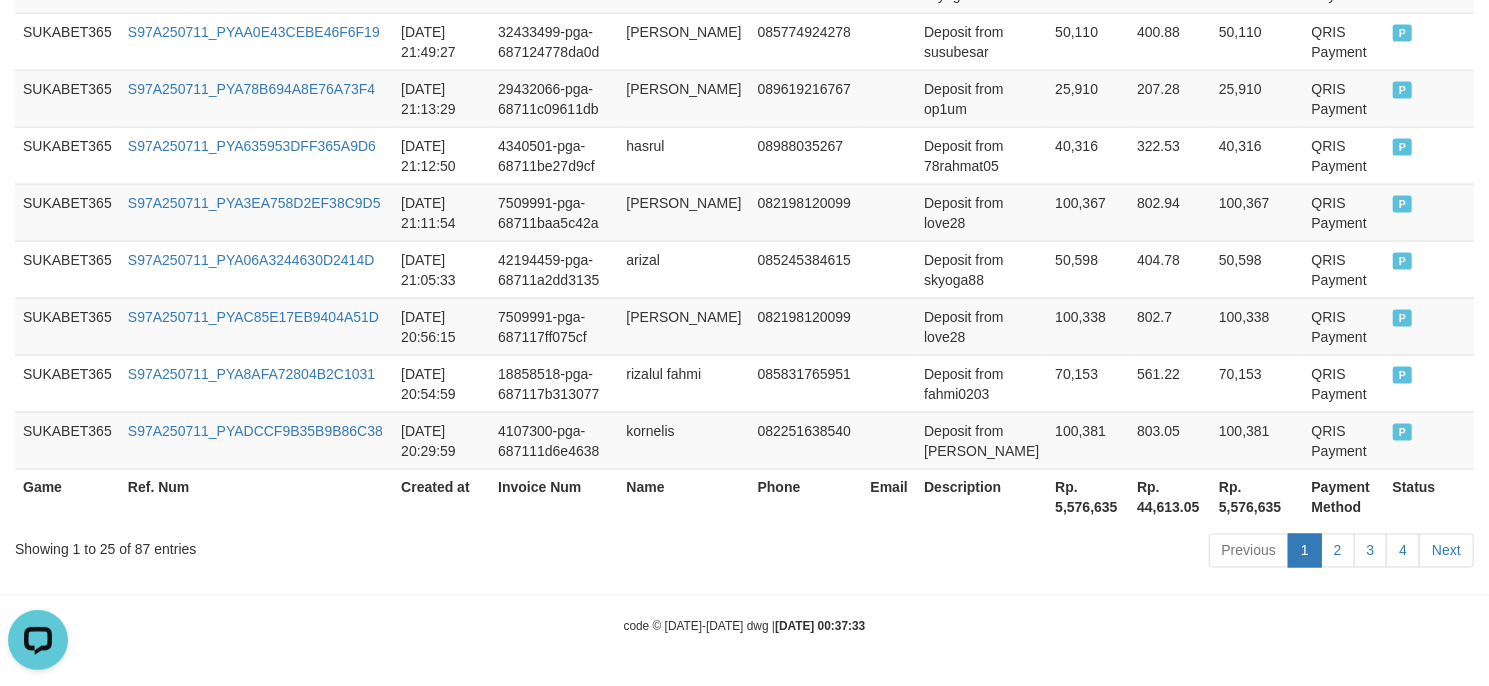 scroll, scrollTop: 1768, scrollLeft: 0, axis: vertical 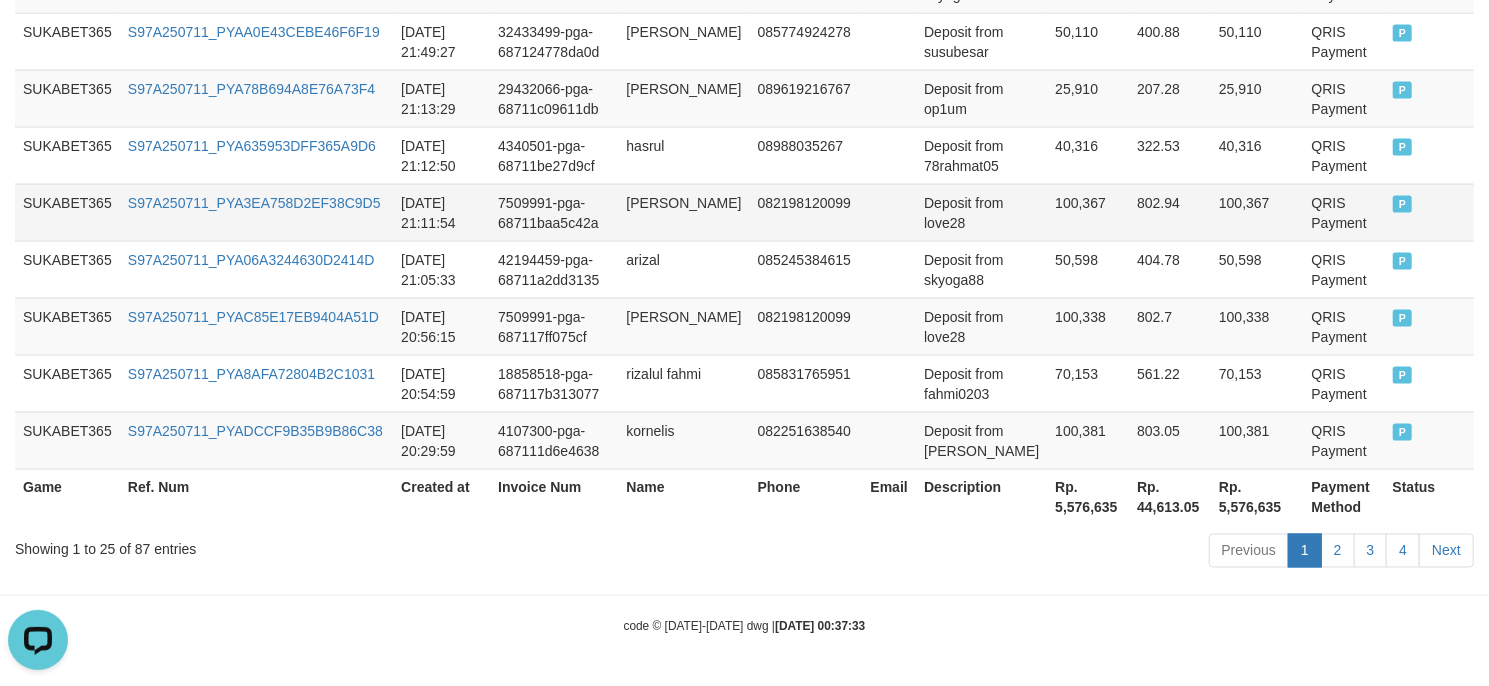 drag, startPoint x: 373, startPoint y: 232, endPoint x: 421, endPoint y: 213, distance: 51.62364 